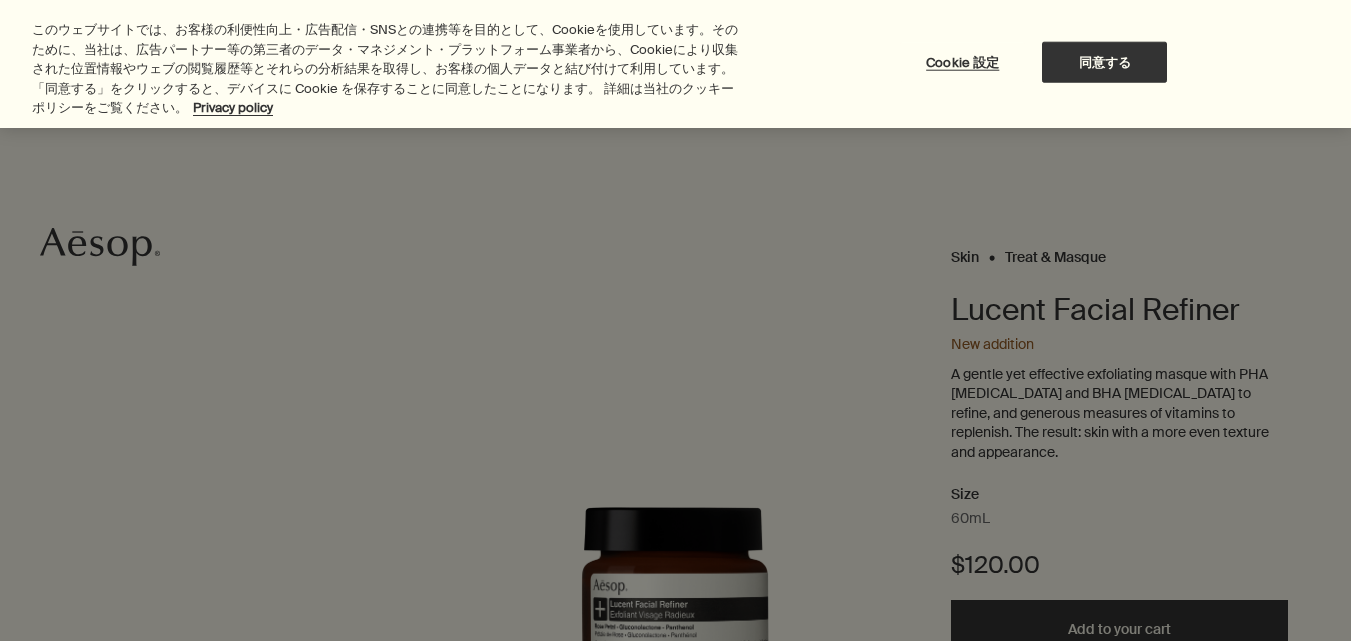 scroll, scrollTop: 0, scrollLeft: 0, axis: both 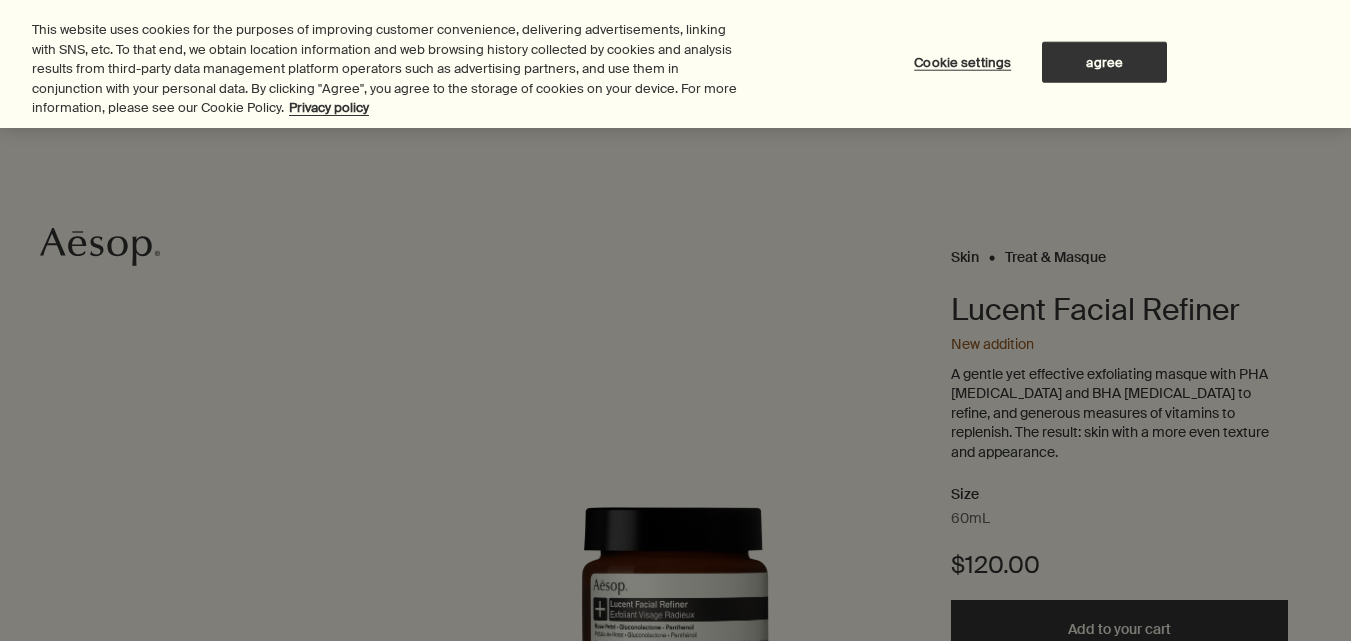 click at bounding box center (675, 320) 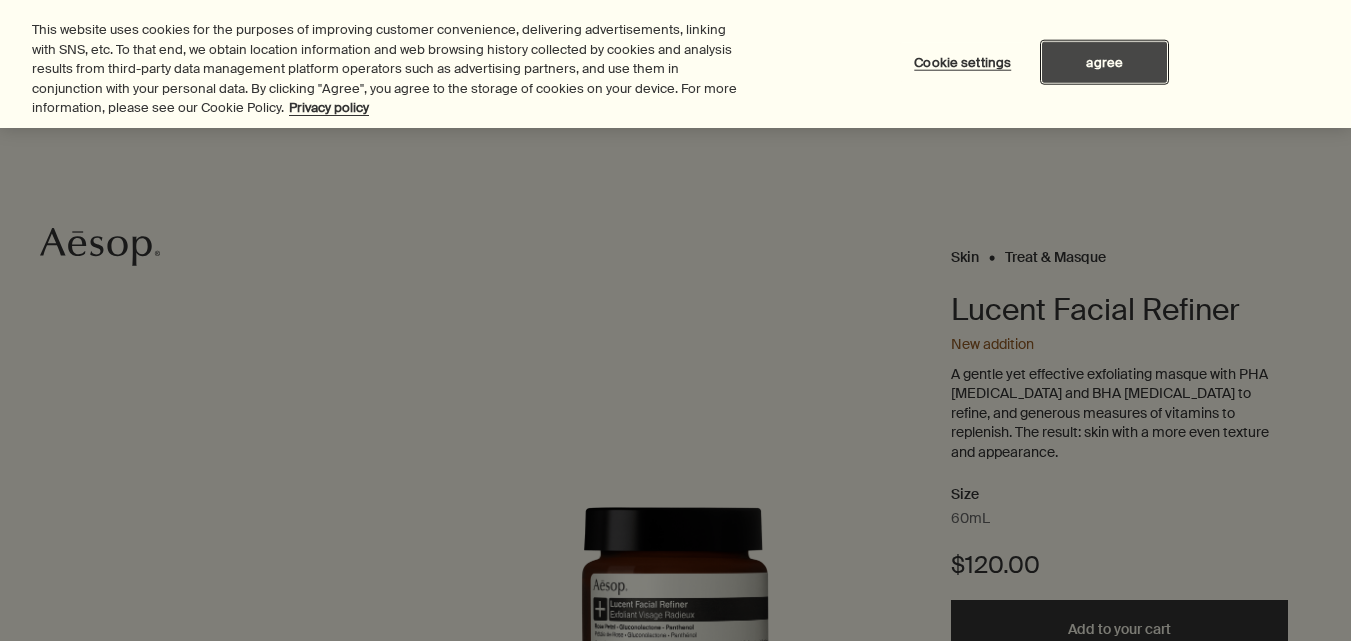 click on "agree" at bounding box center (1104, 62) 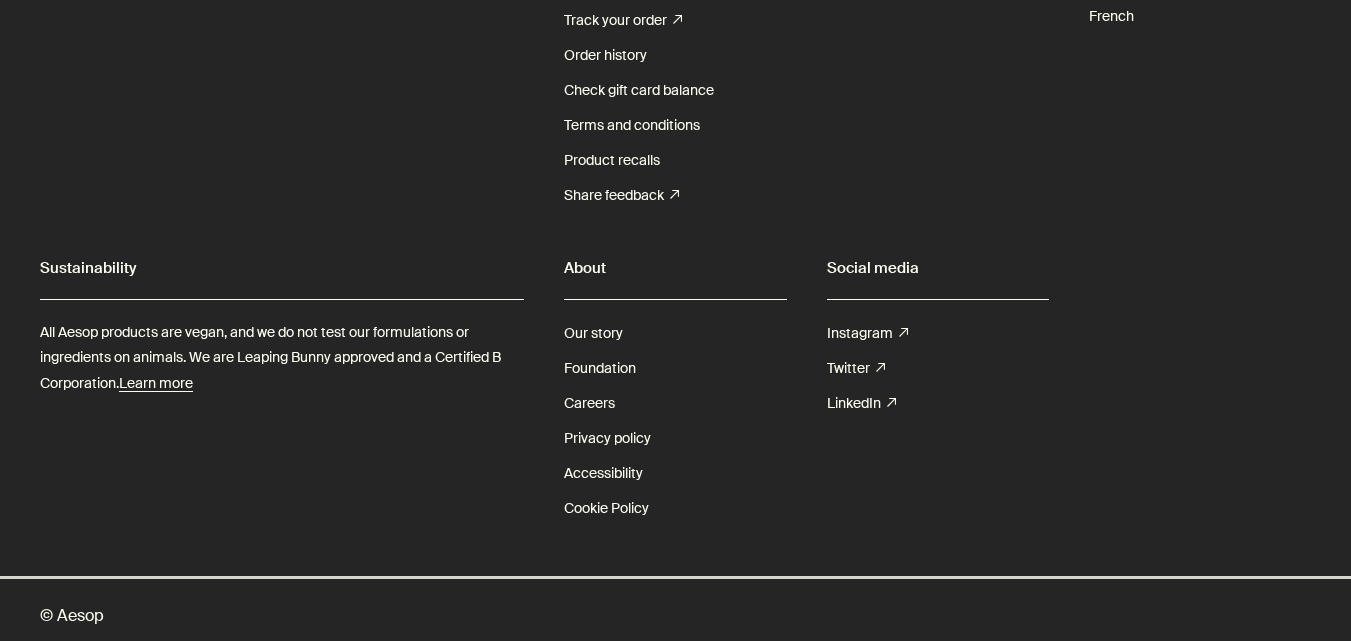 scroll, scrollTop: 5164, scrollLeft: 0, axis: vertical 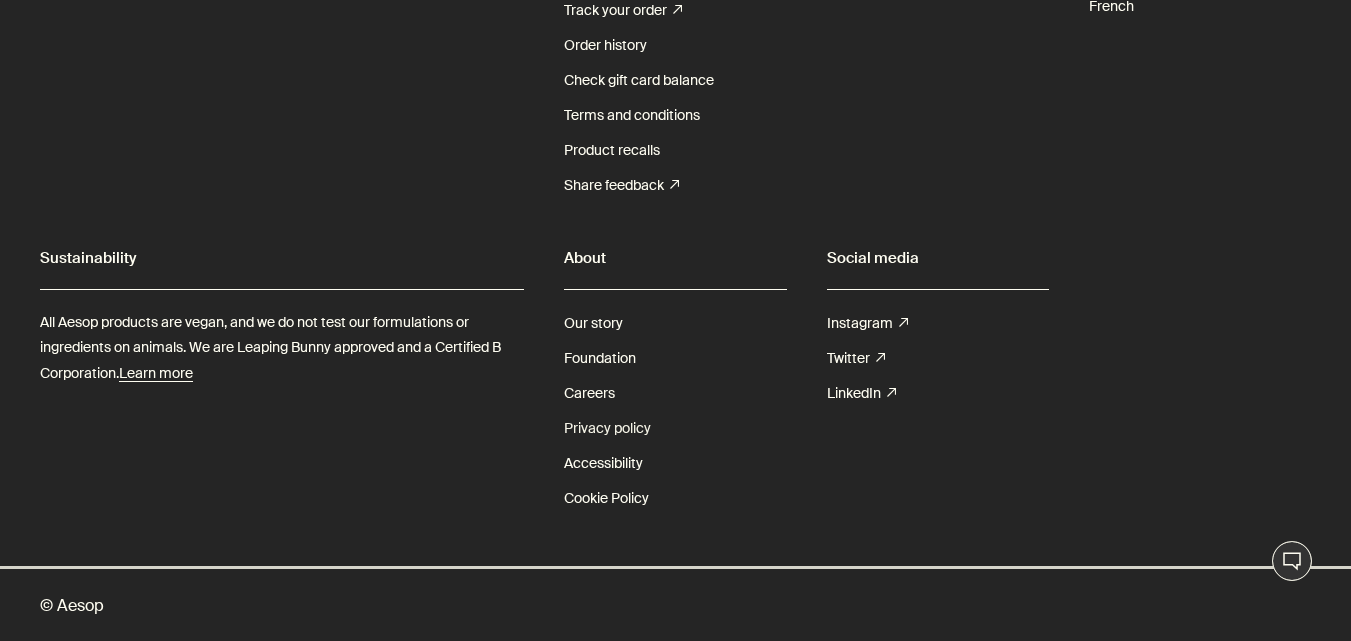 click on "Privacy policy" at bounding box center [607, 428] 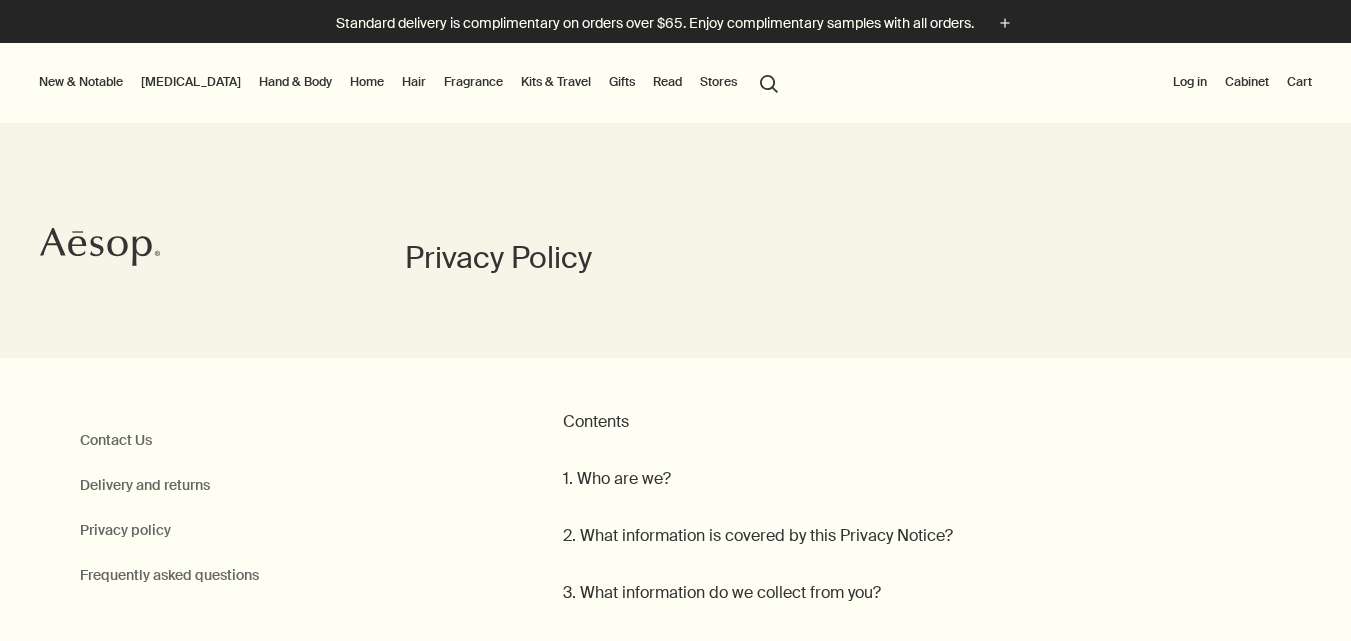 scroll, scrollTop: 0, scrollLeft: 0, axis: both 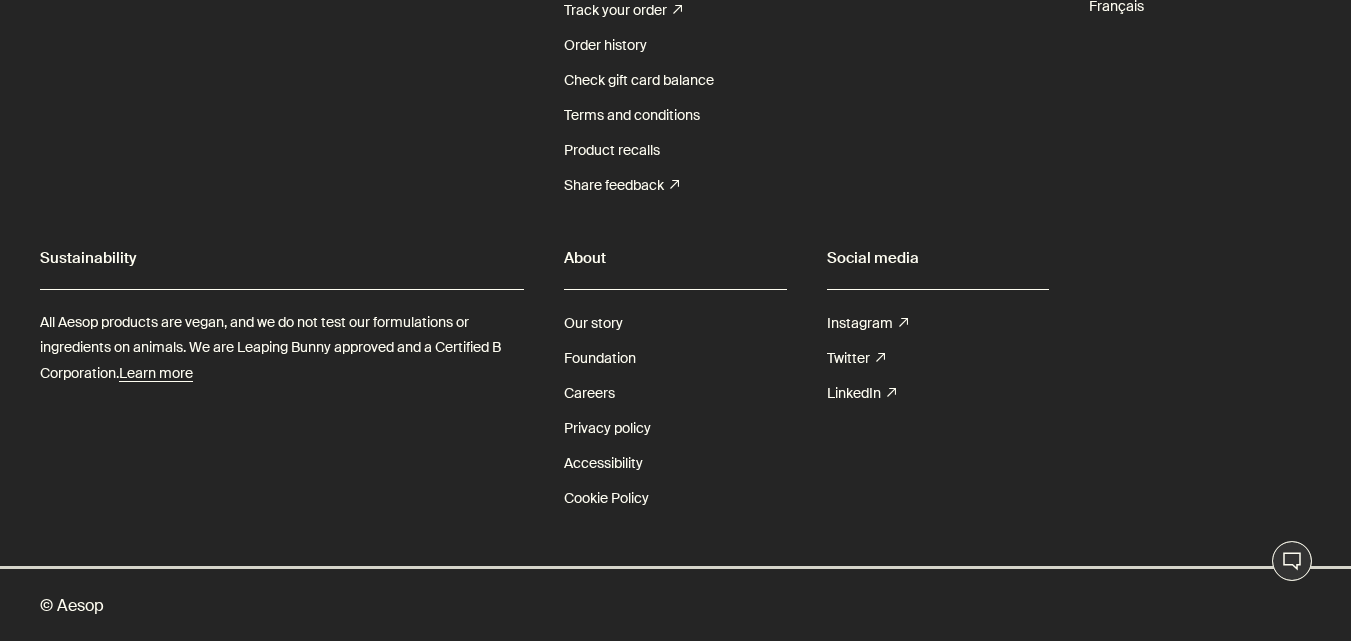 click on "[GEOGRAPHIC_DATA]" at bounding box center [1160, -100] 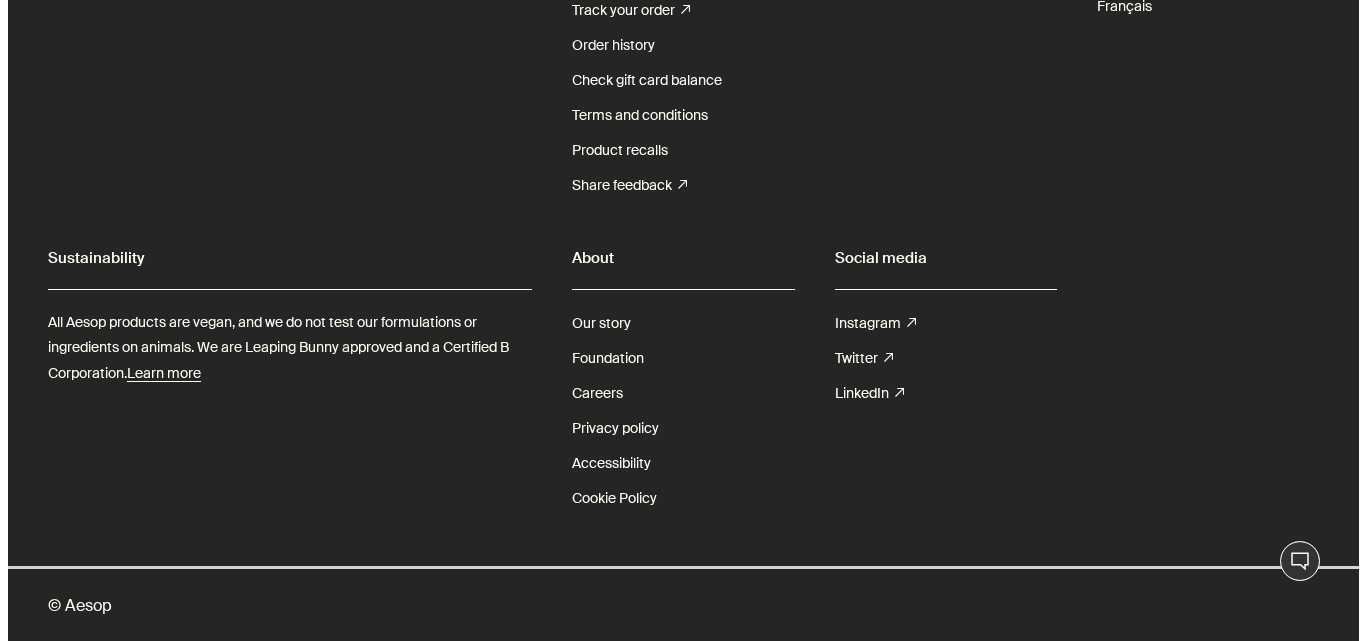 scroll, scrollTop: 33303, scrollLeft: 0, axis: vertical 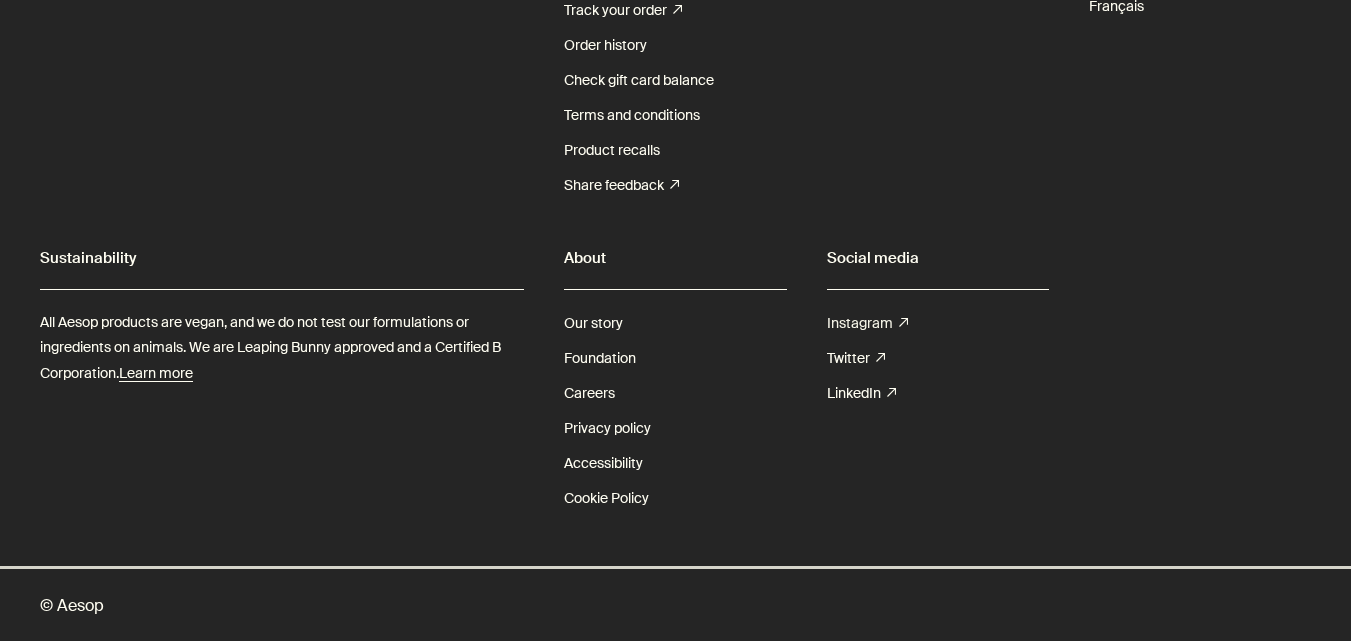 click on "Instagram   rightUpArrow" at bounding box center (867, 323) 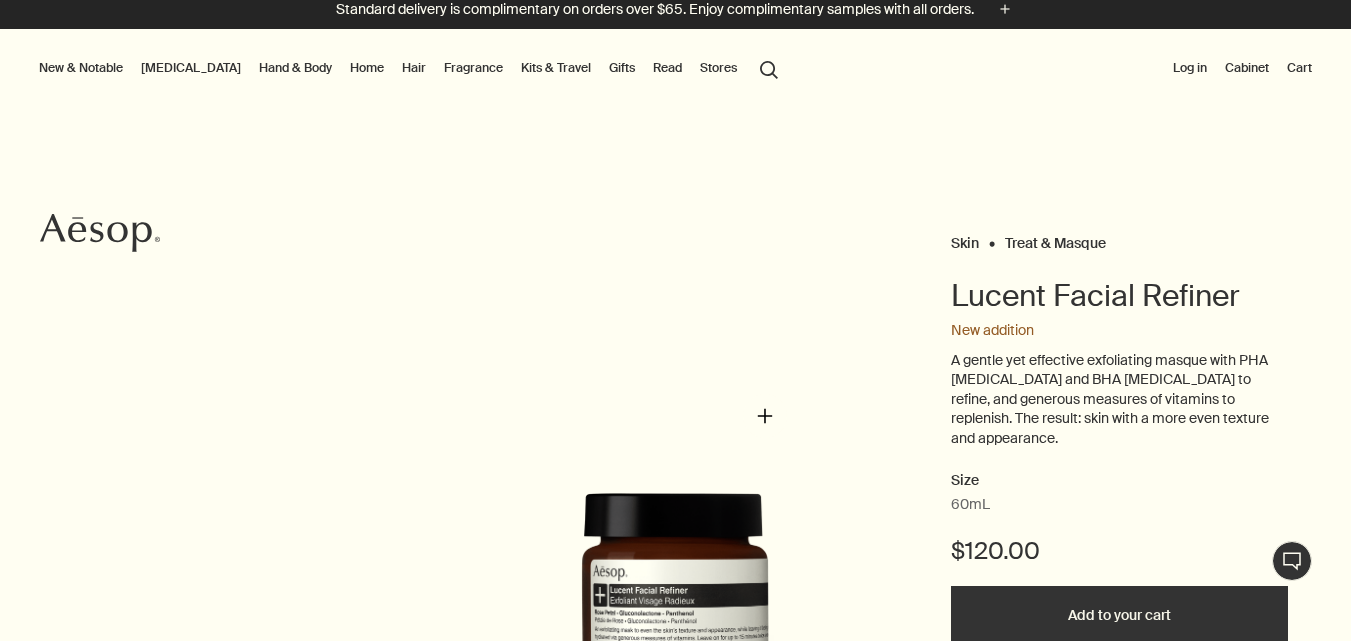 scroll, scrollTop: 300, scrollLeft: 0, axis: vertical 